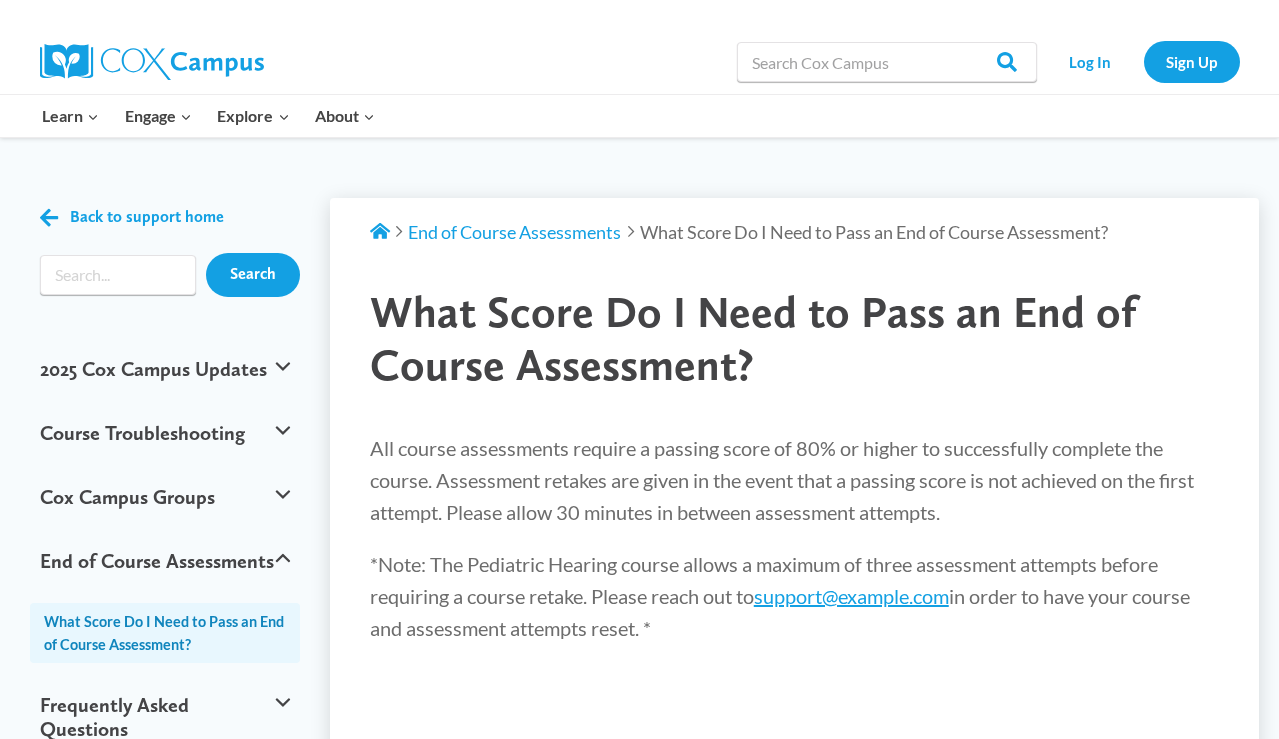 scroll, scrollTop: 0, scrollLeft: 0, axis: both 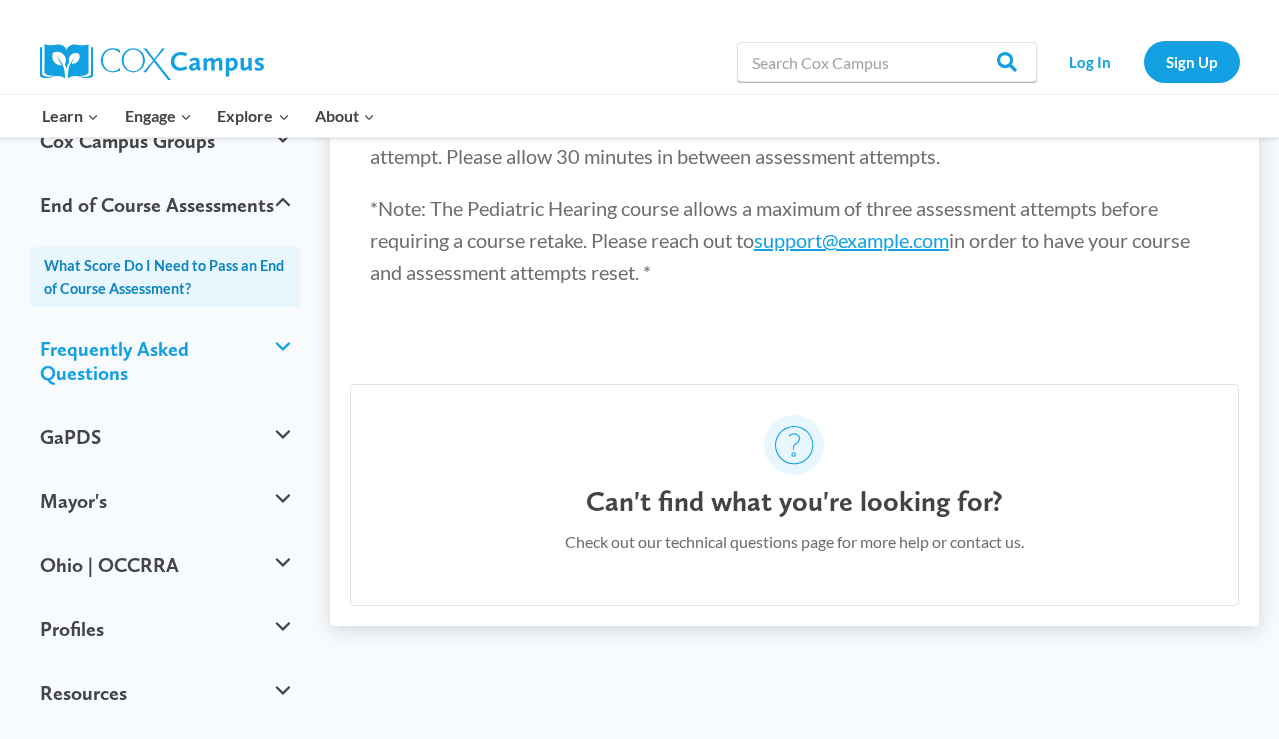 click on "Frequently Asked Questions" at bounding box center (165, 361) 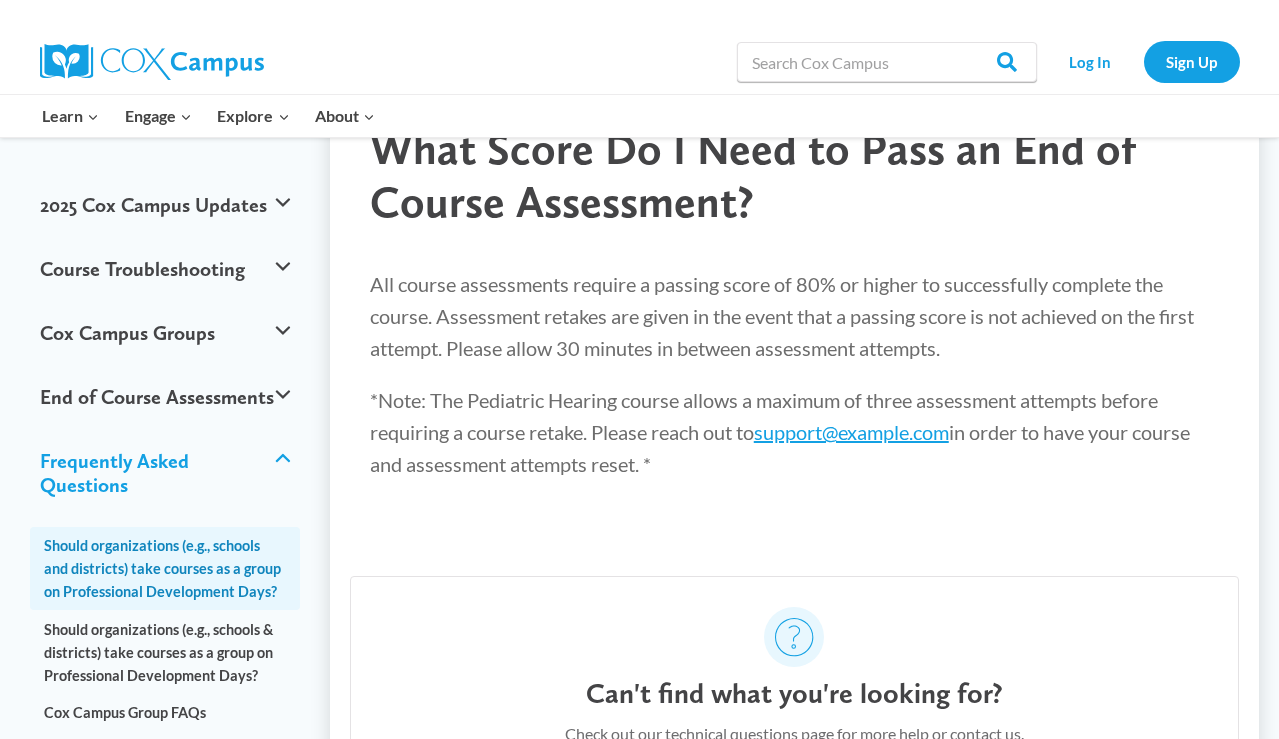 scroll, scrollTop: 166, scrollLeft: 0, axis: vertical 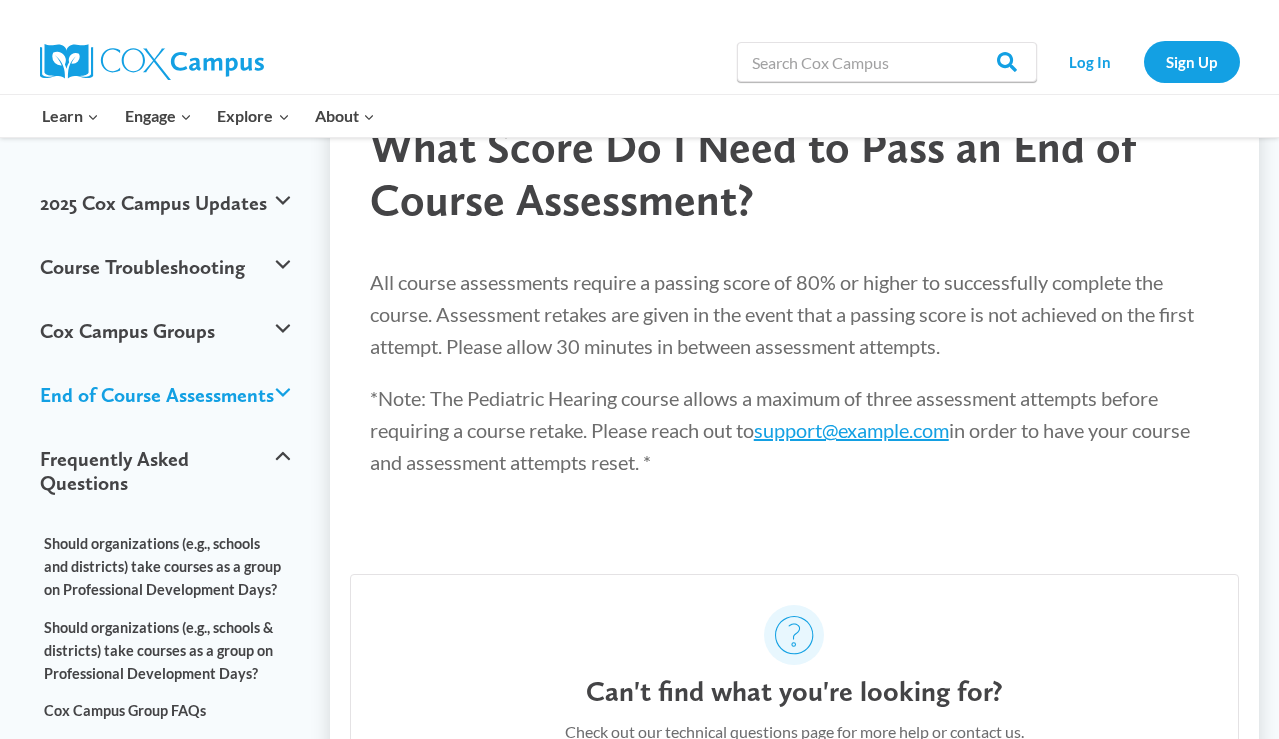 click on "End of Course Assessments" at bounding box center [165, 395] 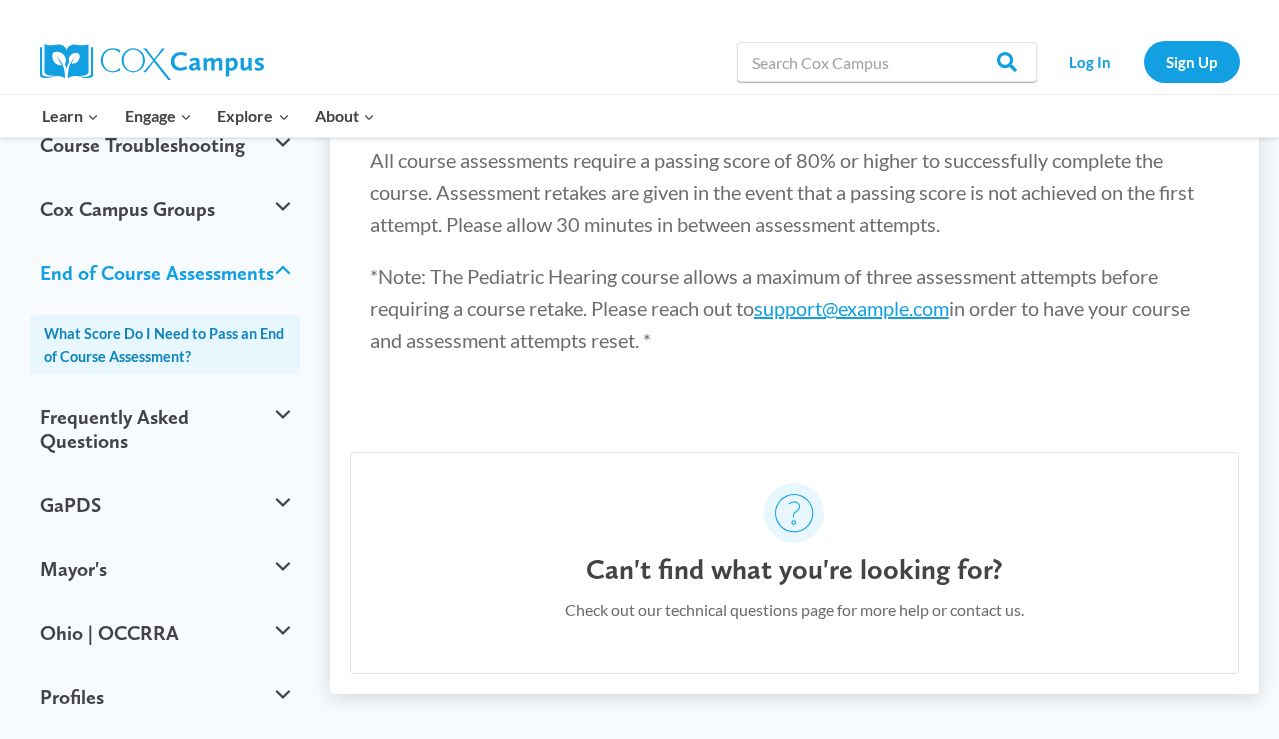 scroll, scrollTop: 317, scrollLeft: 0, axis: vertical 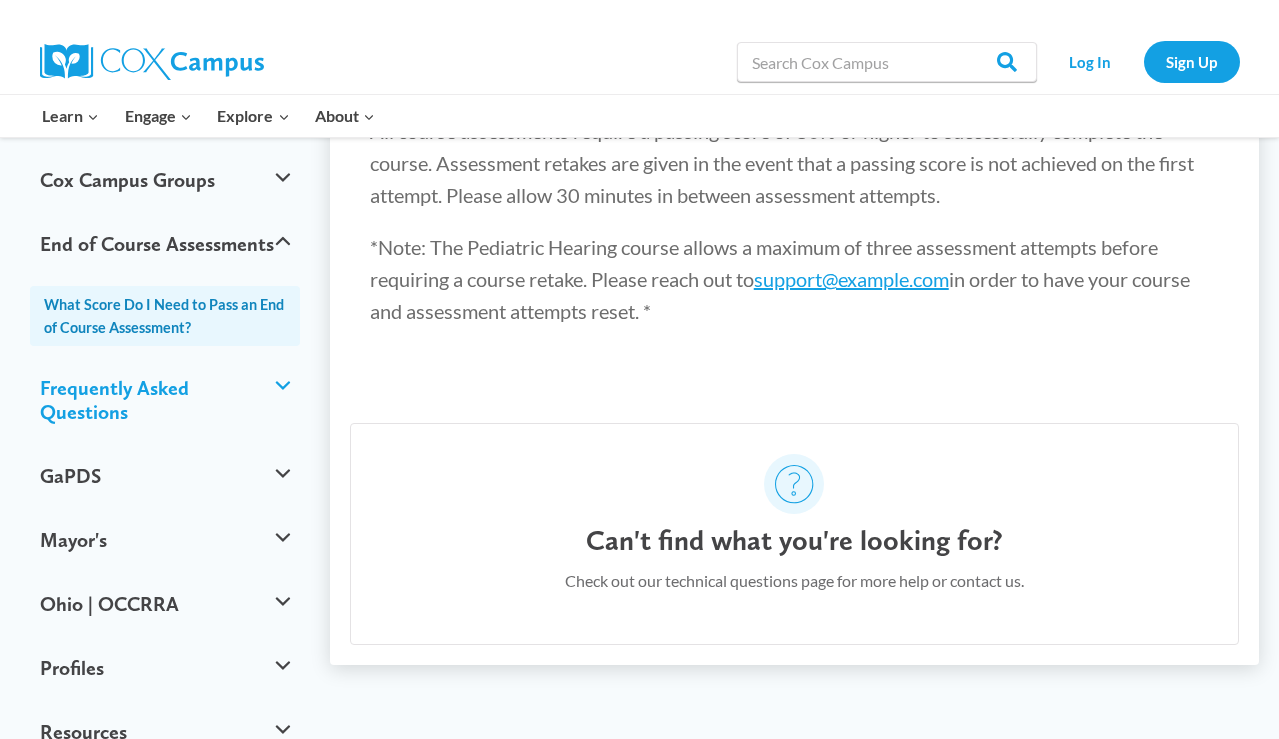 click on "Frequently Asked Questions" at bounding box center (165, 400) 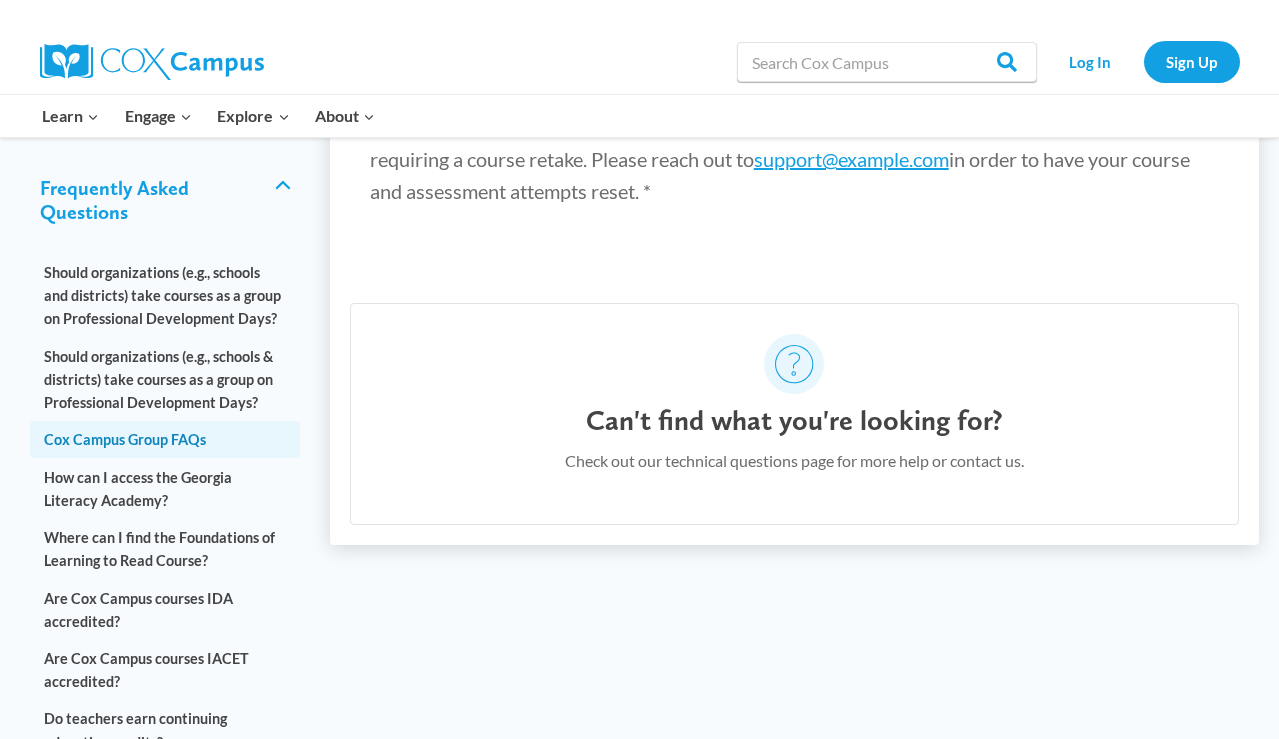 scroll, scrollTop: 438, scrollLeft: 0, axis: vertical 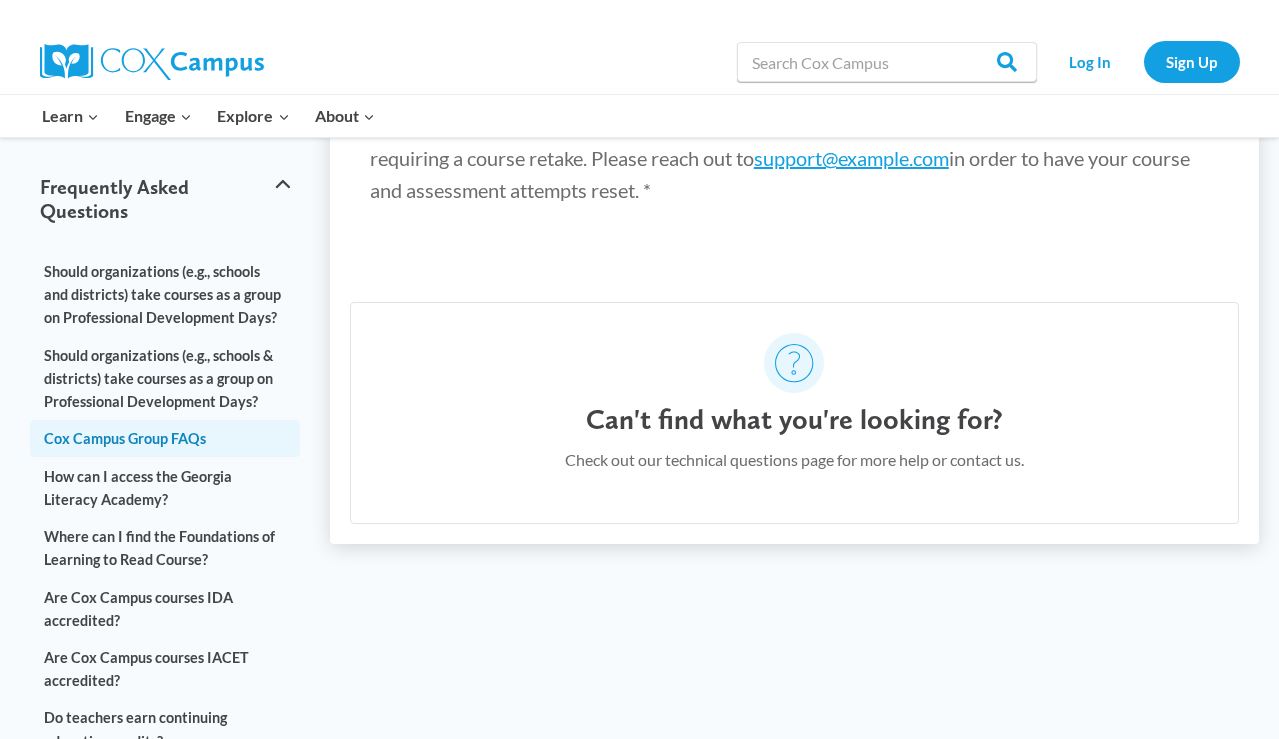 click on "Cox Campus Group FAQs" at bounding box center (165, 438) 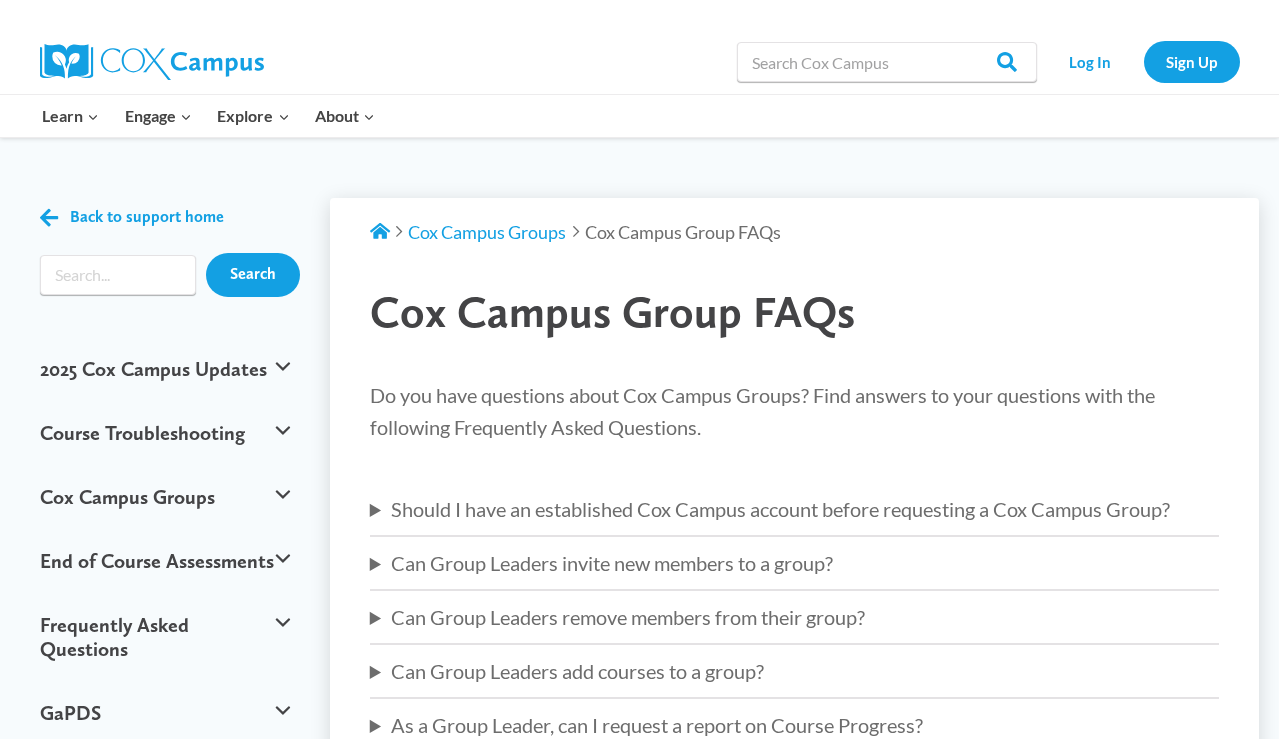 scroll, scrollTop: 0, scrollLeft: 0, axis: both 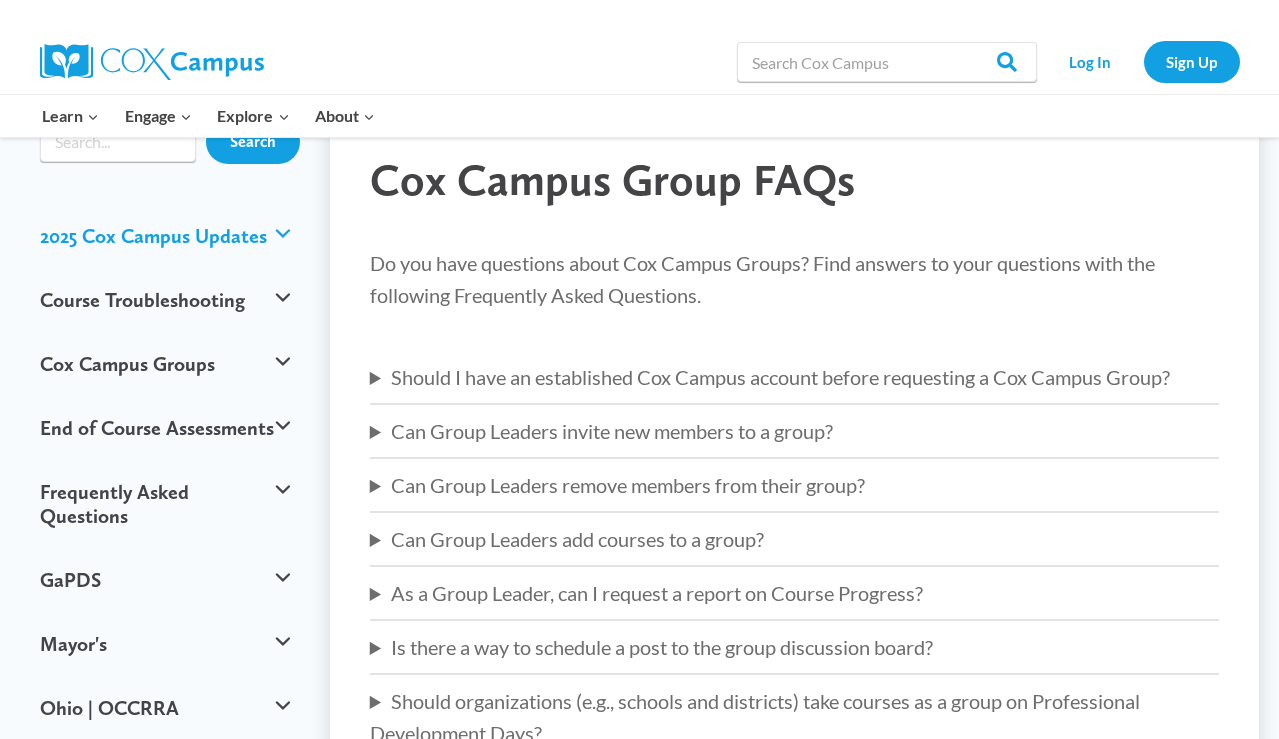 click on "2025 Cox Campus Updates" at bounding box center [165, 236] 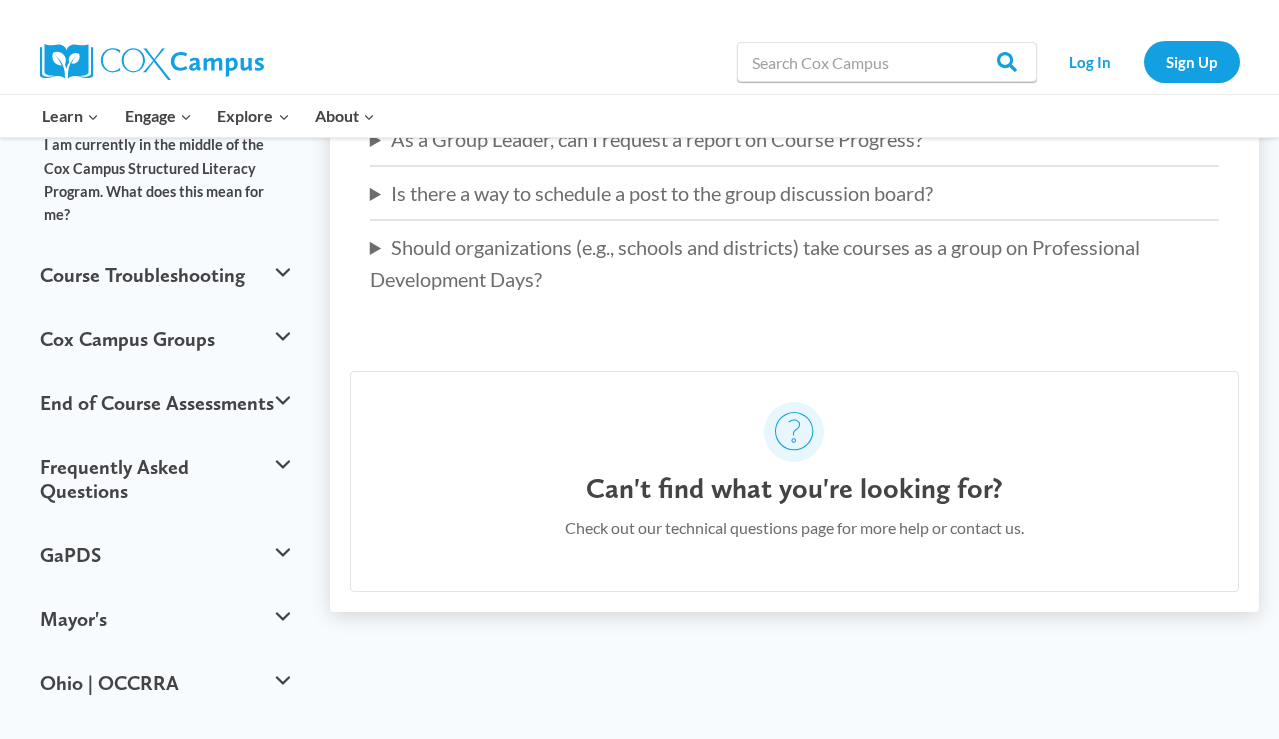 scroll, scrollTop: 592, scrollLeft: 0, axis: vertical 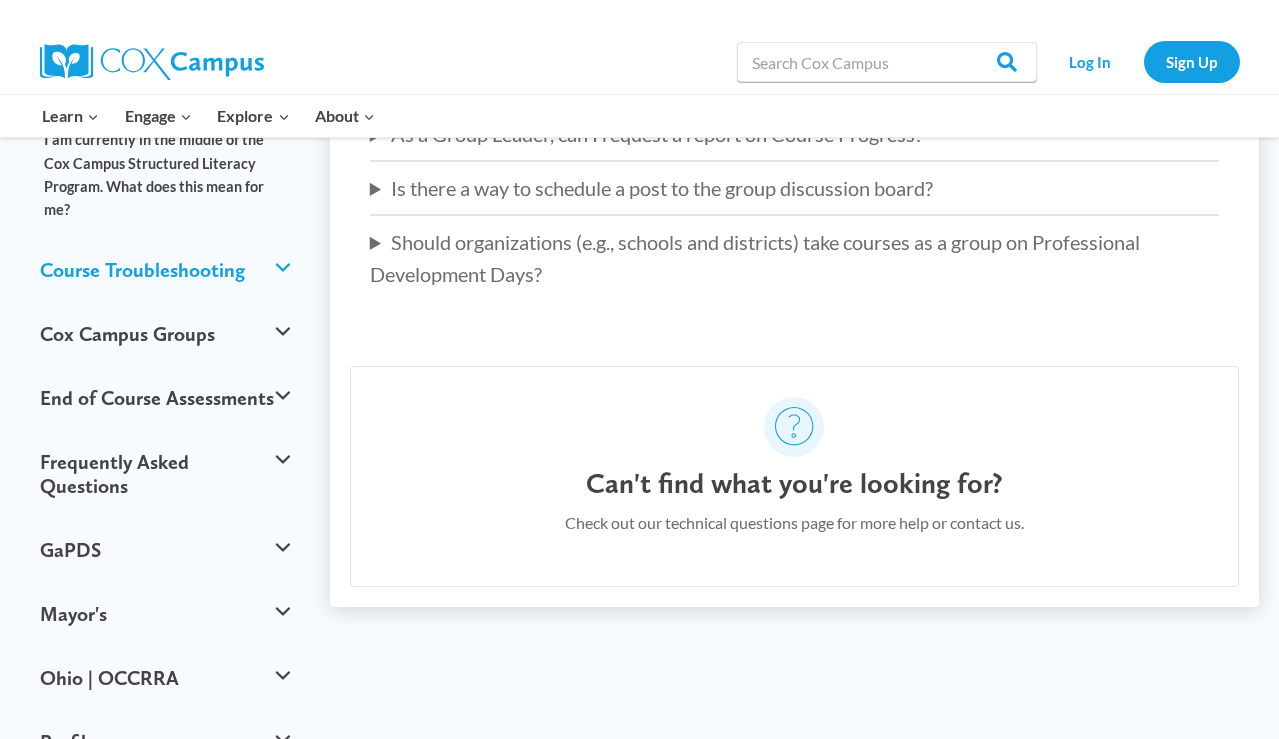 click on "Course Troubleshooting" at bounding box center [165, 270] 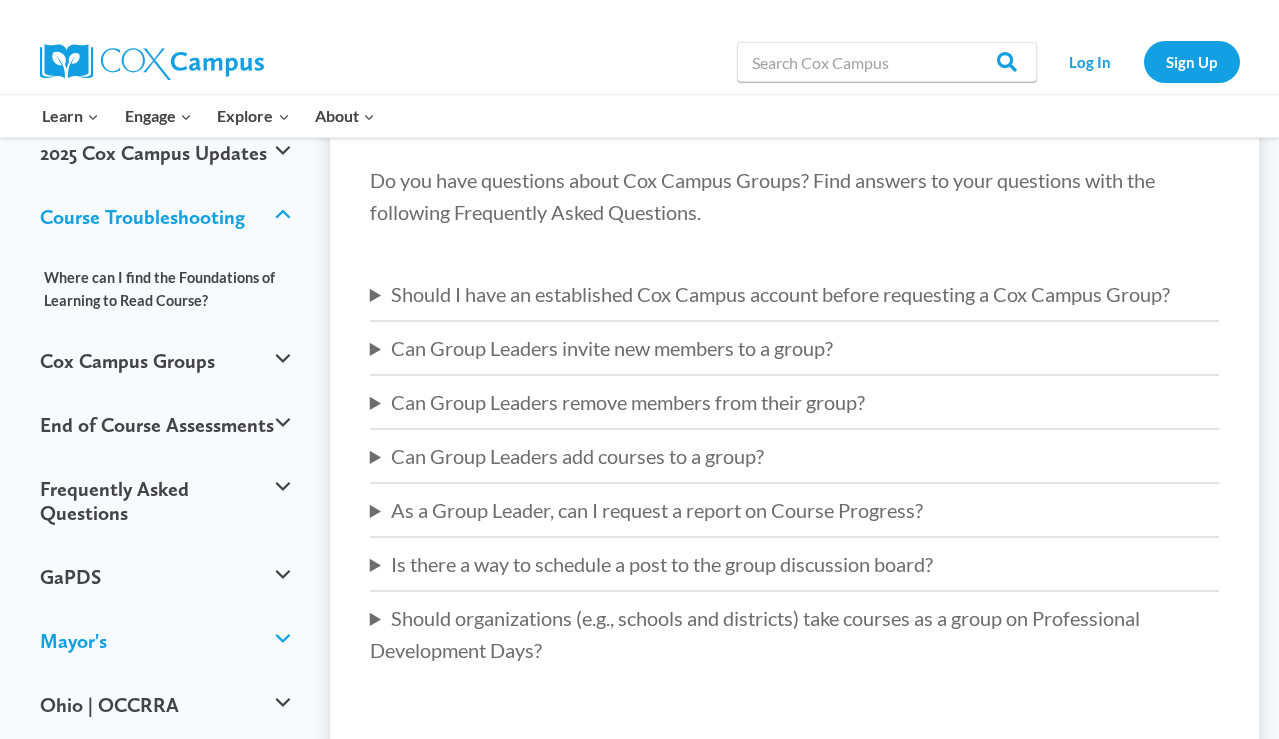 scroll, scrollTop: 232, scrollLeft: 0, axis: vertical 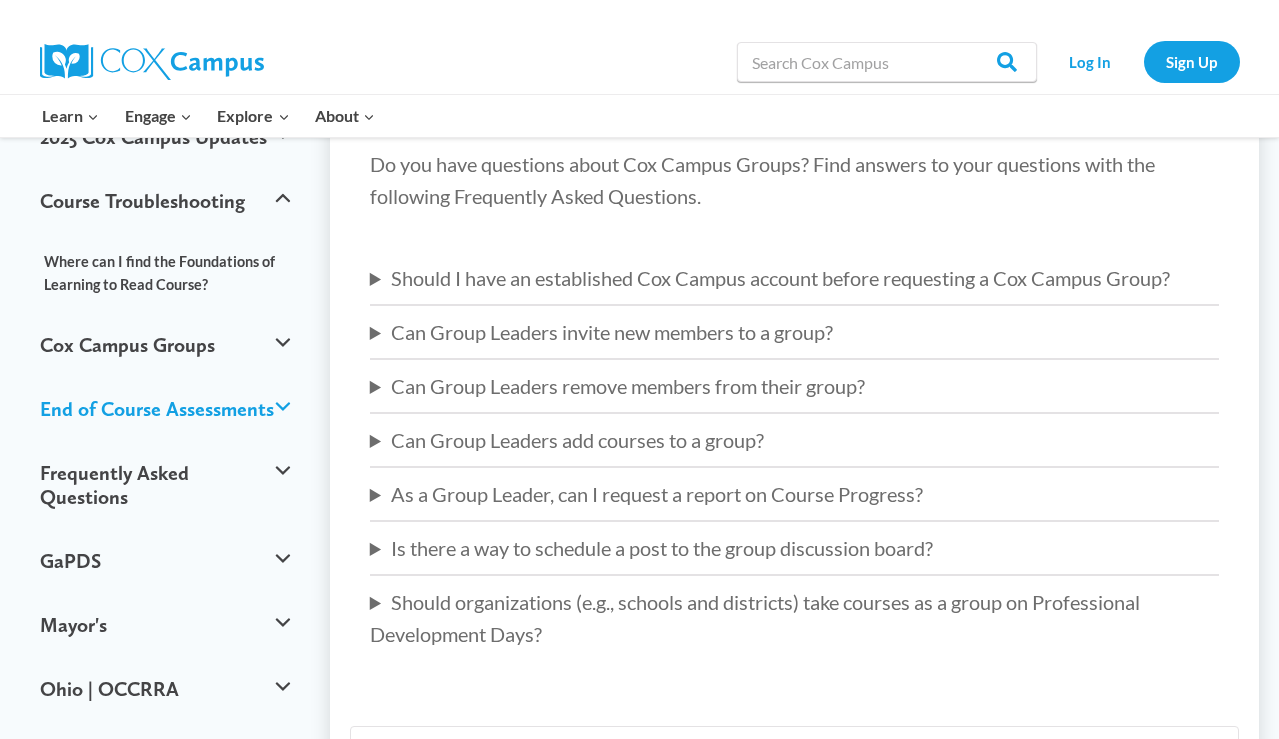 click on "End of Course Assessments" at bounding box center (165, 409) 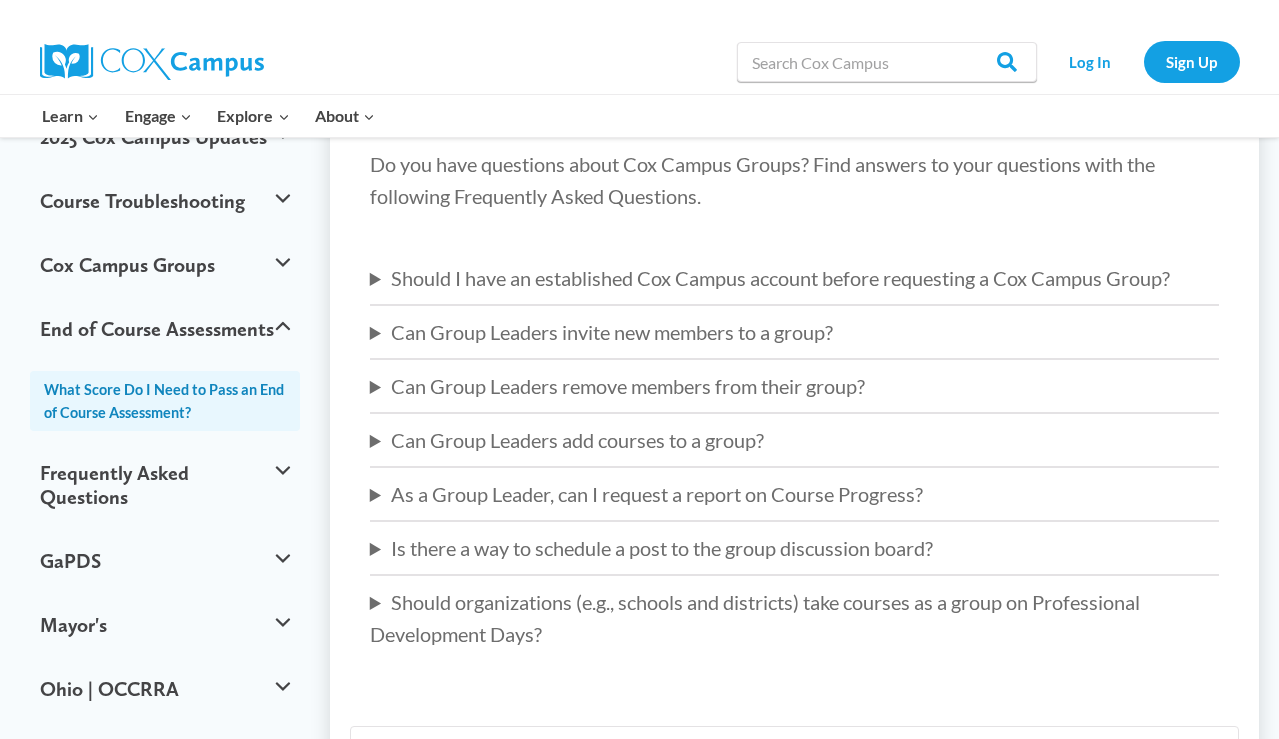 click on "What Score Do I Need to Pass an End of Course Assessment?" at bounding box center (165, 401) 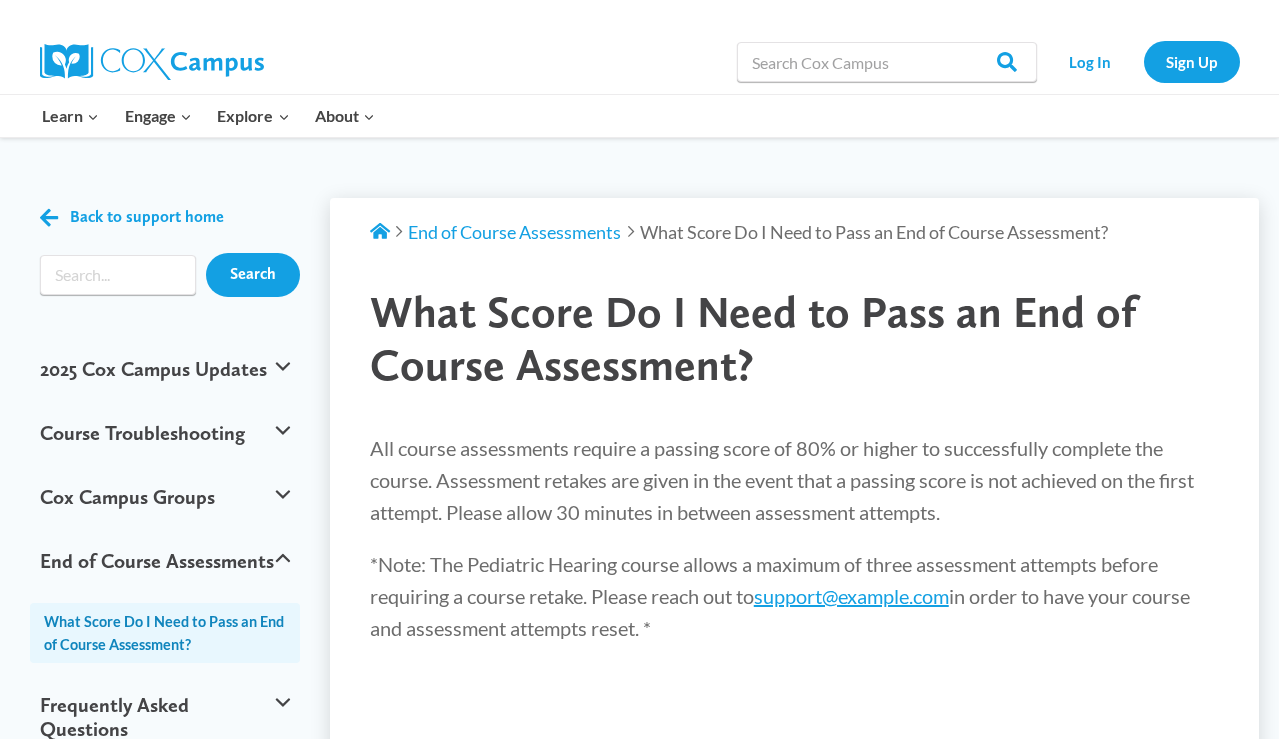 scroll, scrollTop: 0, scrollLeft: 0, axis: both 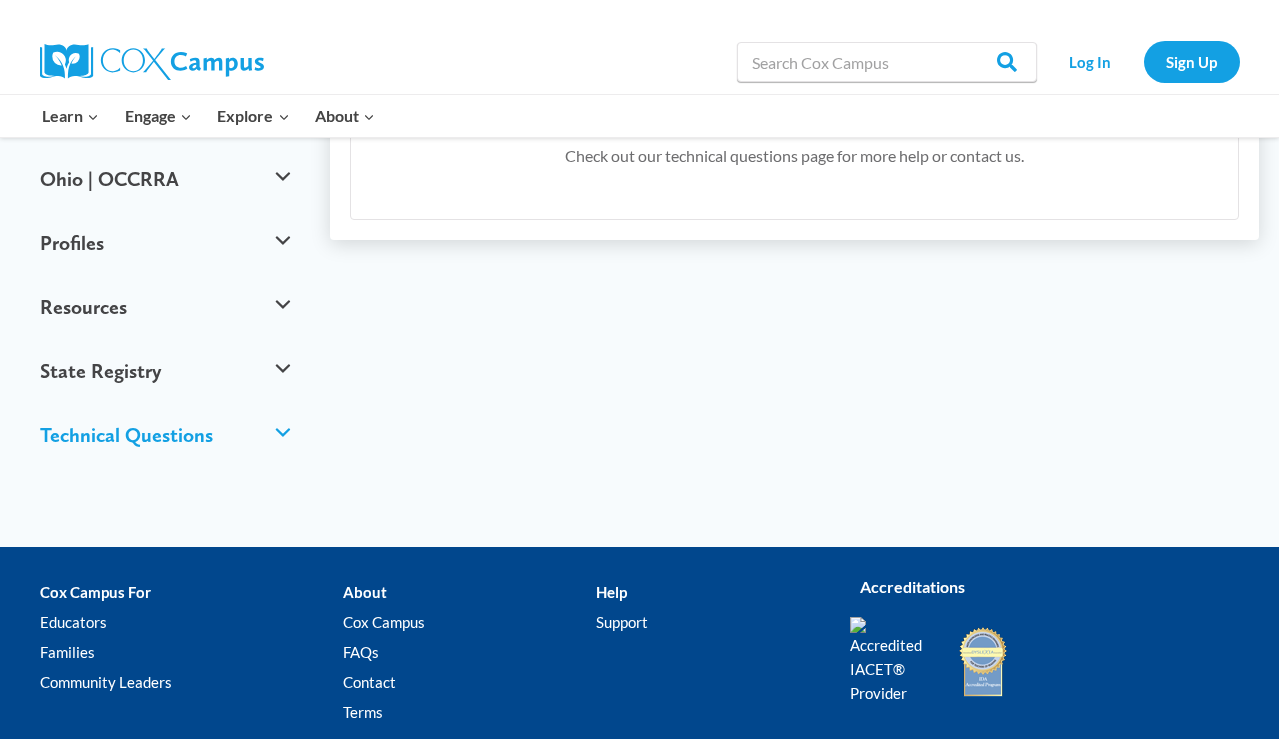 click on "Technical Questions" at bounding box center [165, 435] 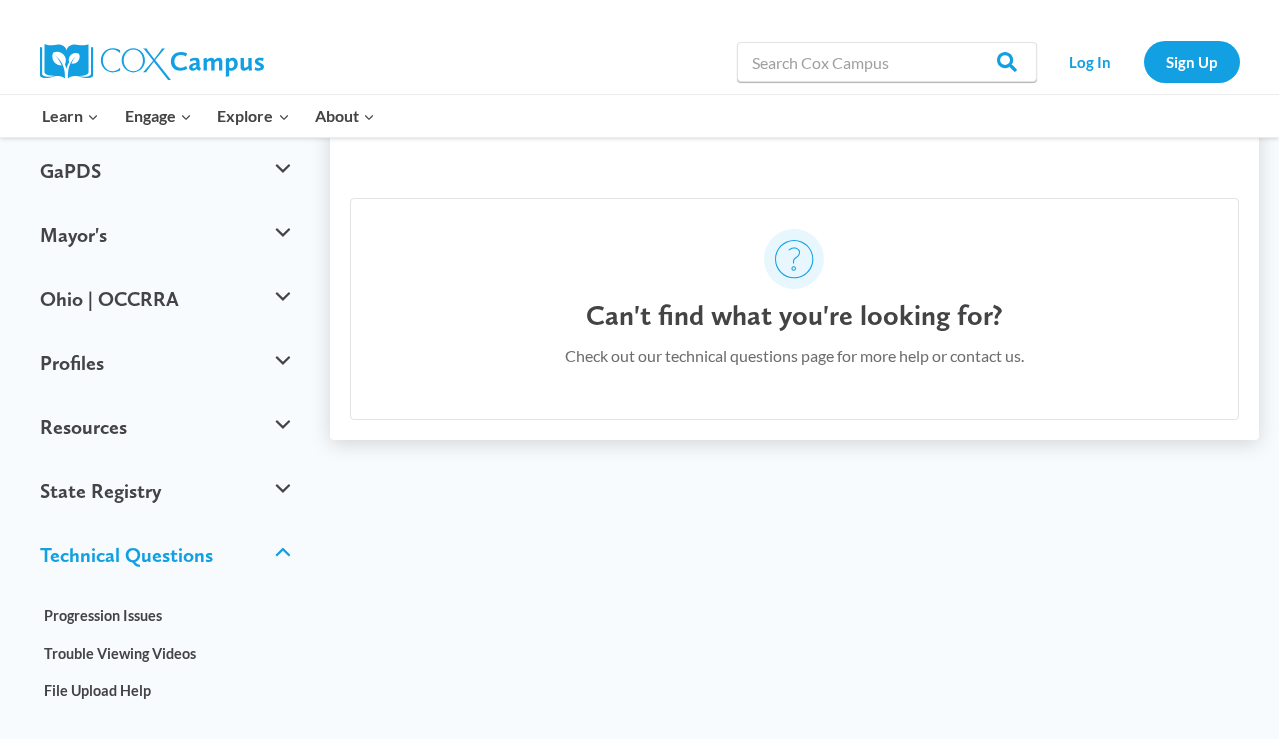 scroll, scrollTop: 539, scrollLeft: 0, axis: vertical 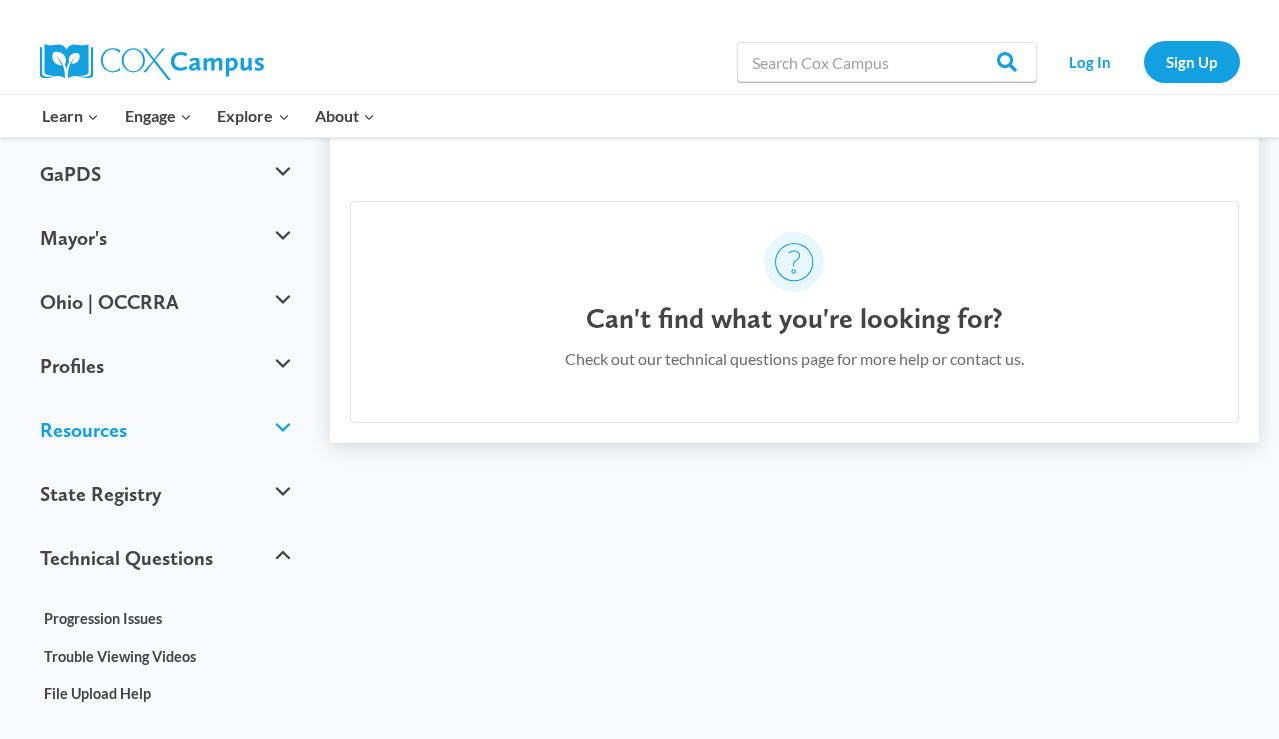 click on "Resources" at bounding box center [165, 430] 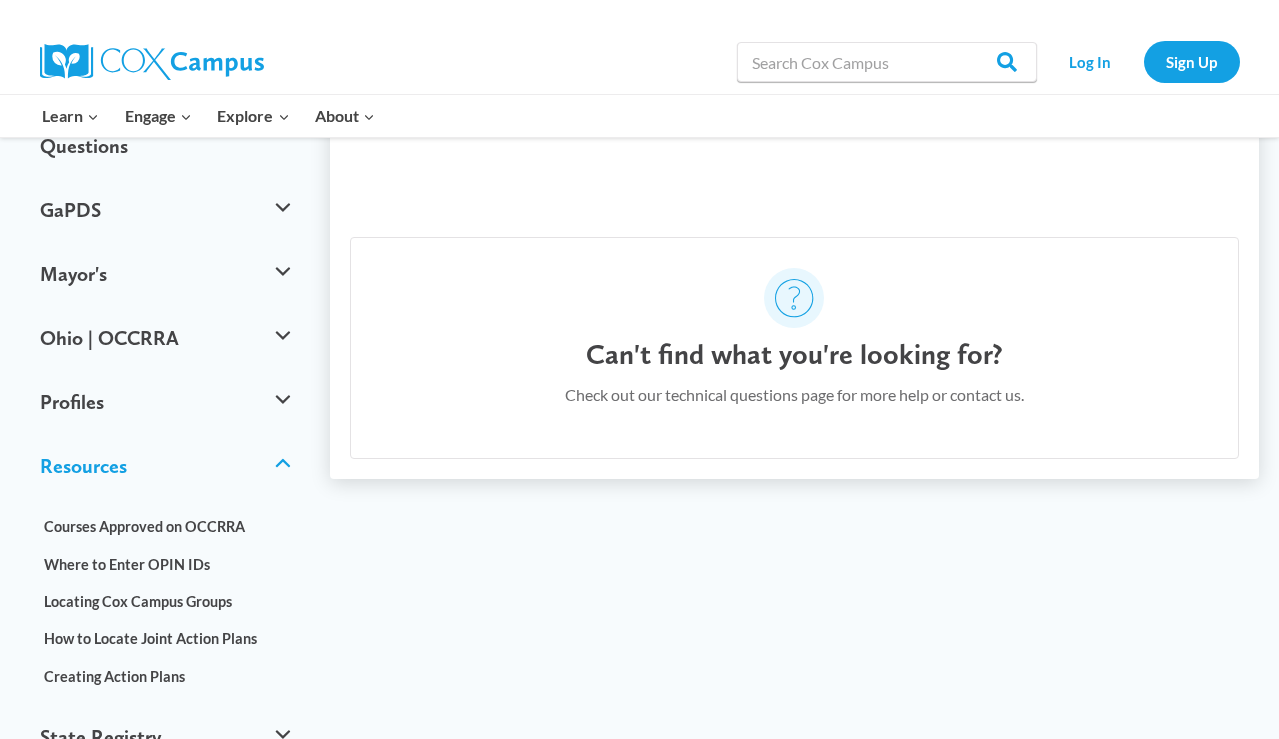 scroll, scrollTop: 500, scrollLeft: 0, axis: vertical 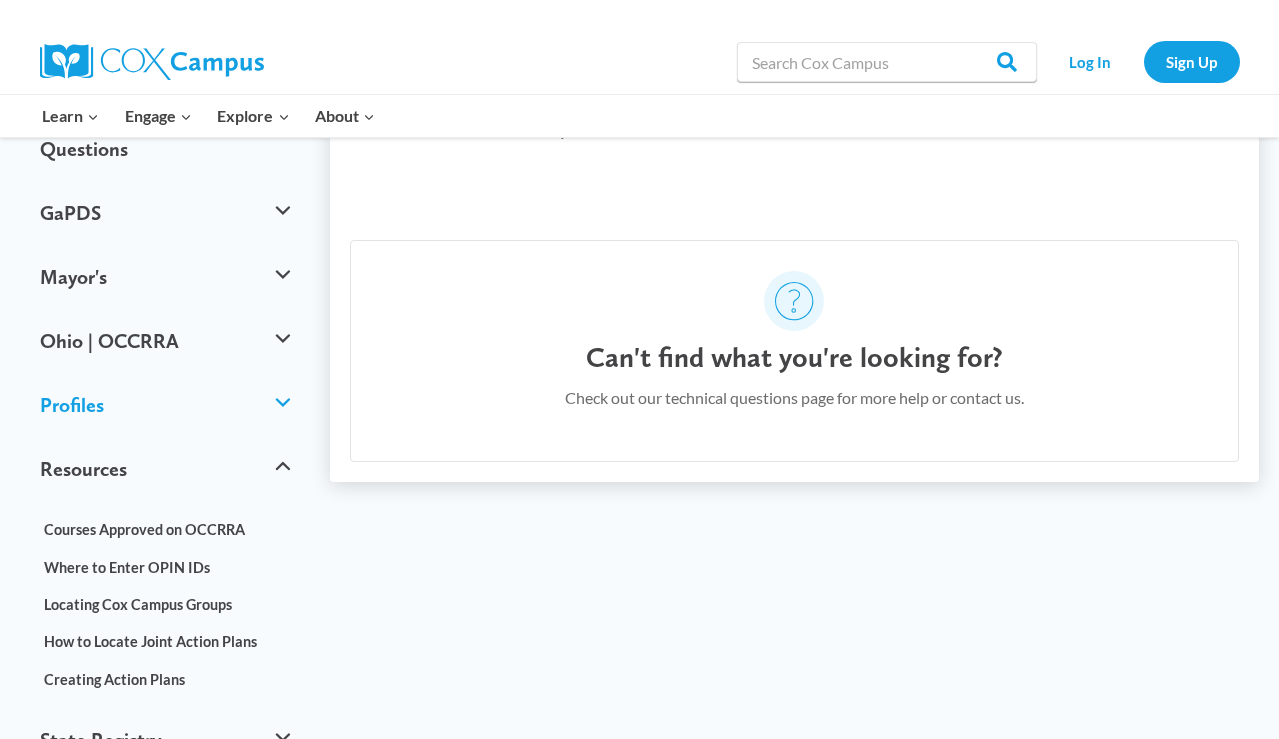 click on "Profiles" at bounding box center (165, 405) 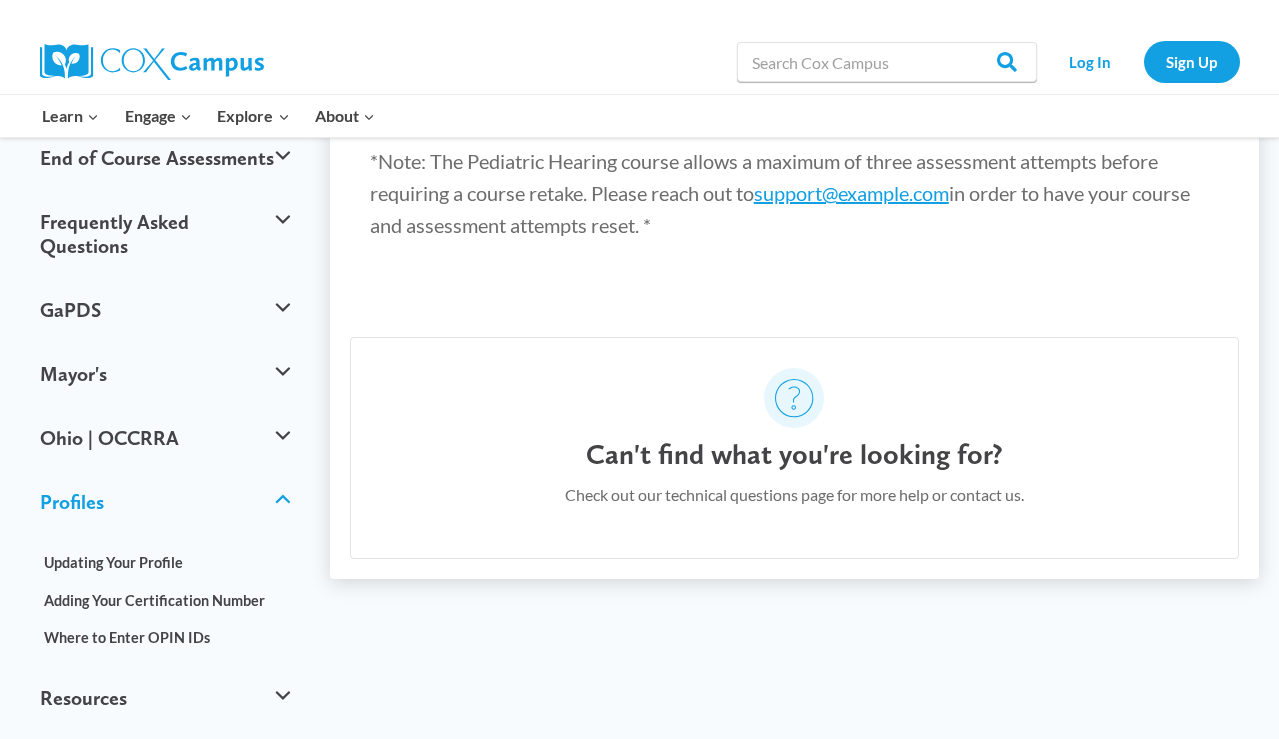 scroll, scrollTop: 400, scrollLeft: 0, axis: vertical 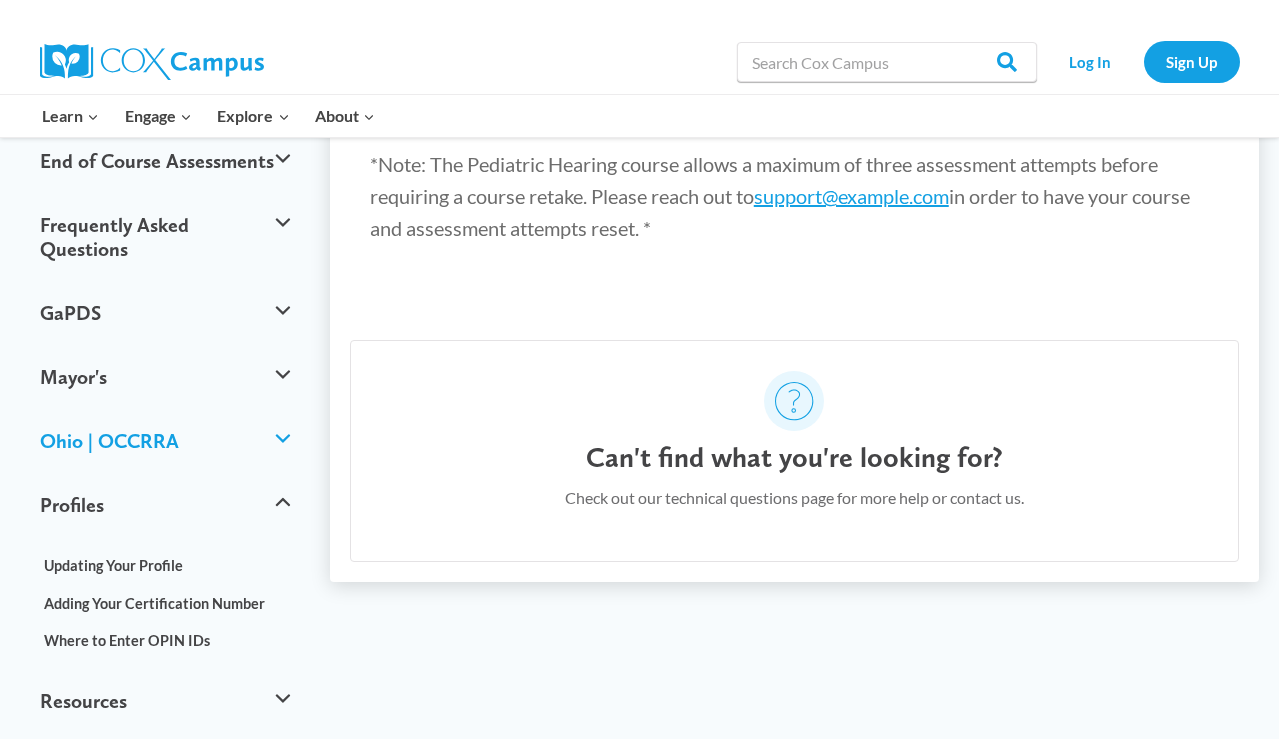 click on "Ohio | OCCRRA" at bounding box center (165, 441) 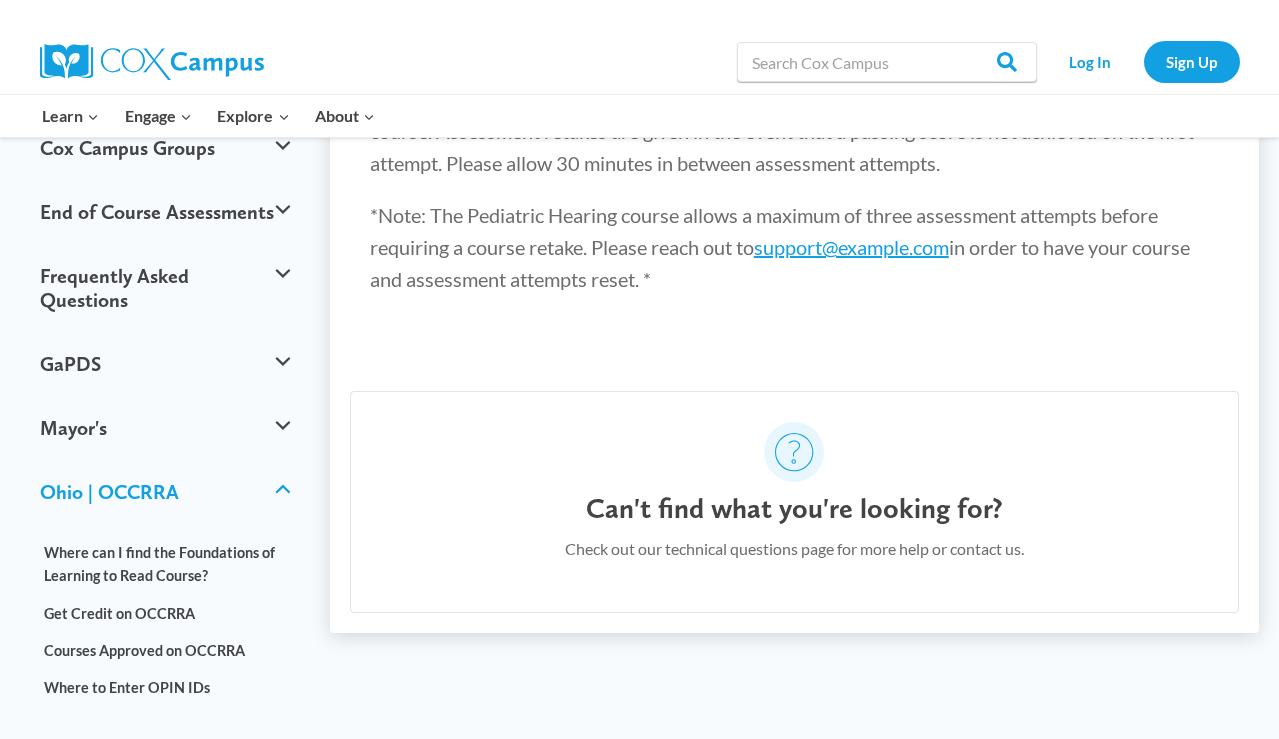 scroll, scrollTop: 348, scrollLeft: 0, axis: vertical 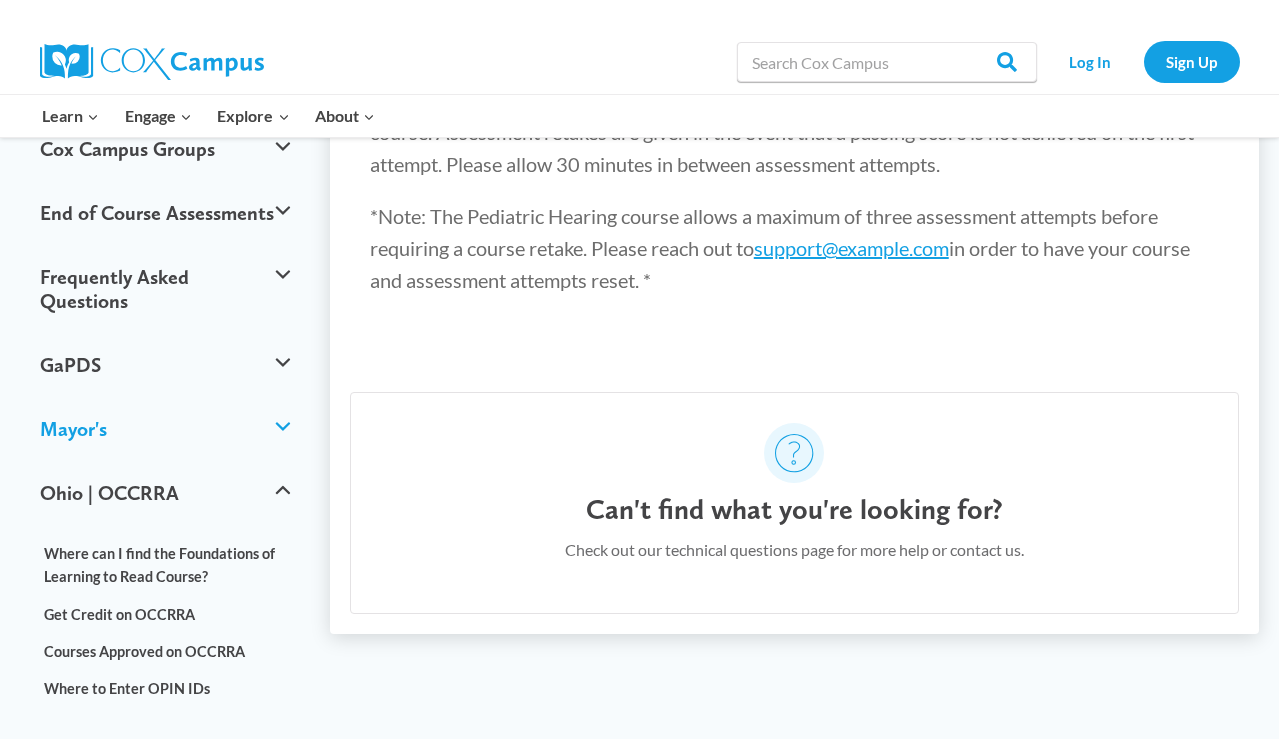 click on "Mayor's" at bounding box center (165, 429) 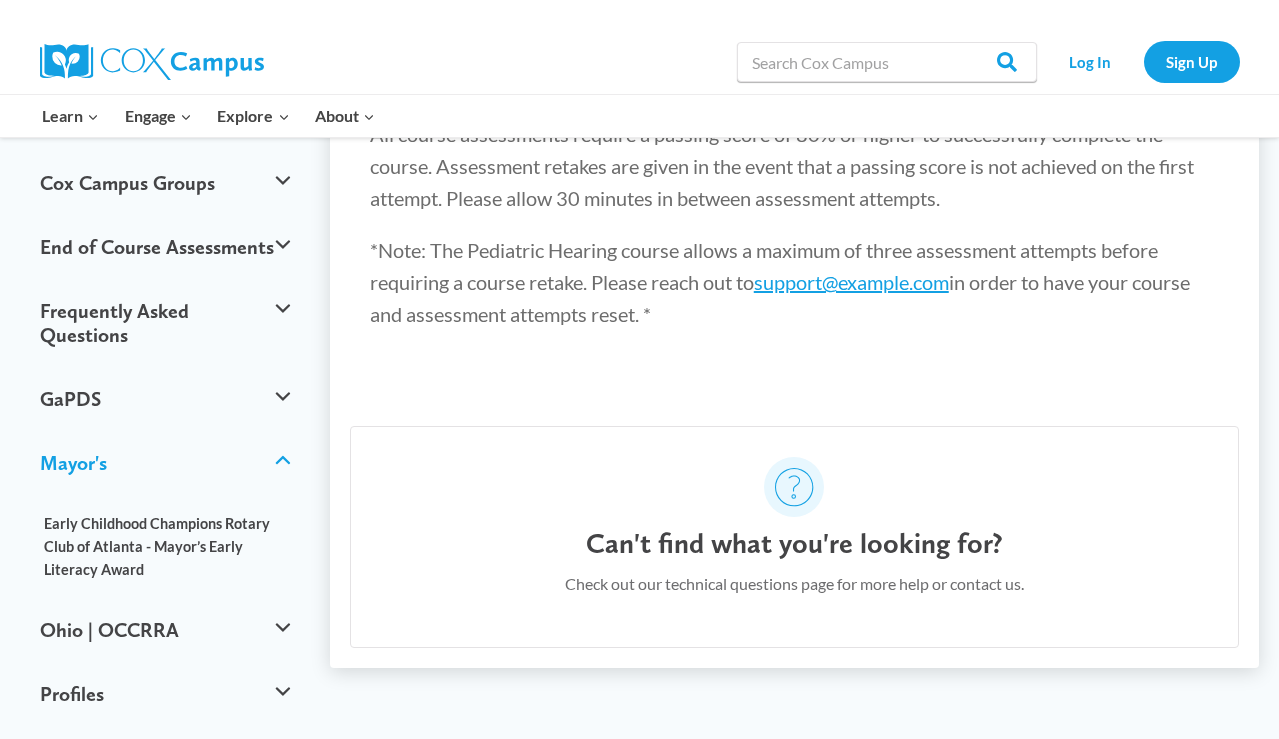 scroll, scrollTop: 304, scrollLeft: 0, axis: vertical 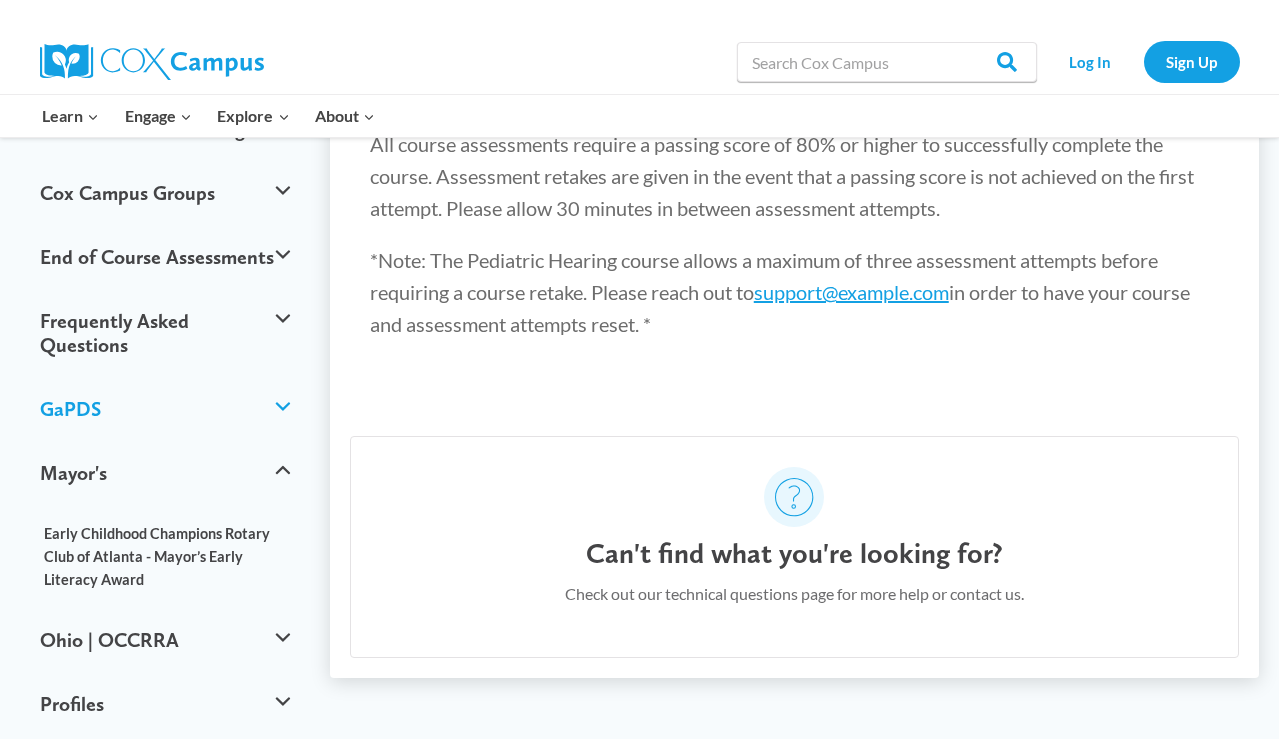 click on "GaPDS" at bounding box center (165, 409) 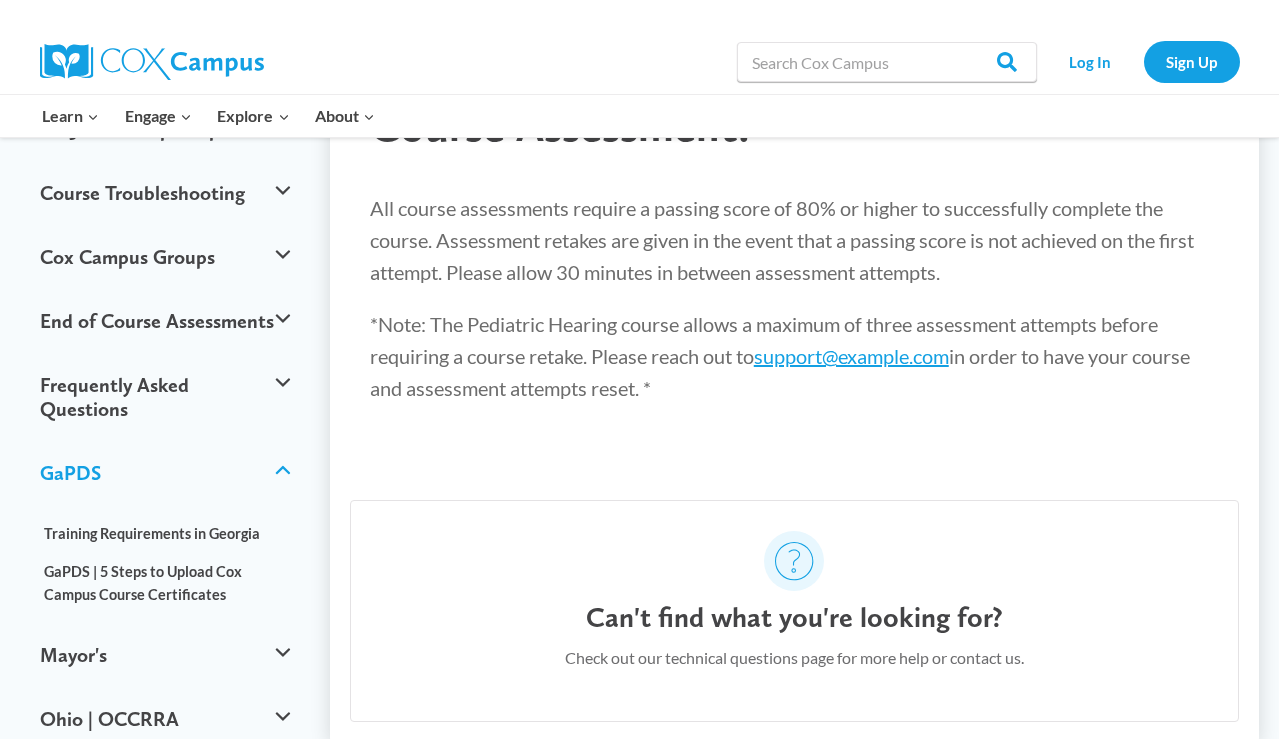 scroll, scrollTop: 237, scrollLeft: 0, axis: vertical 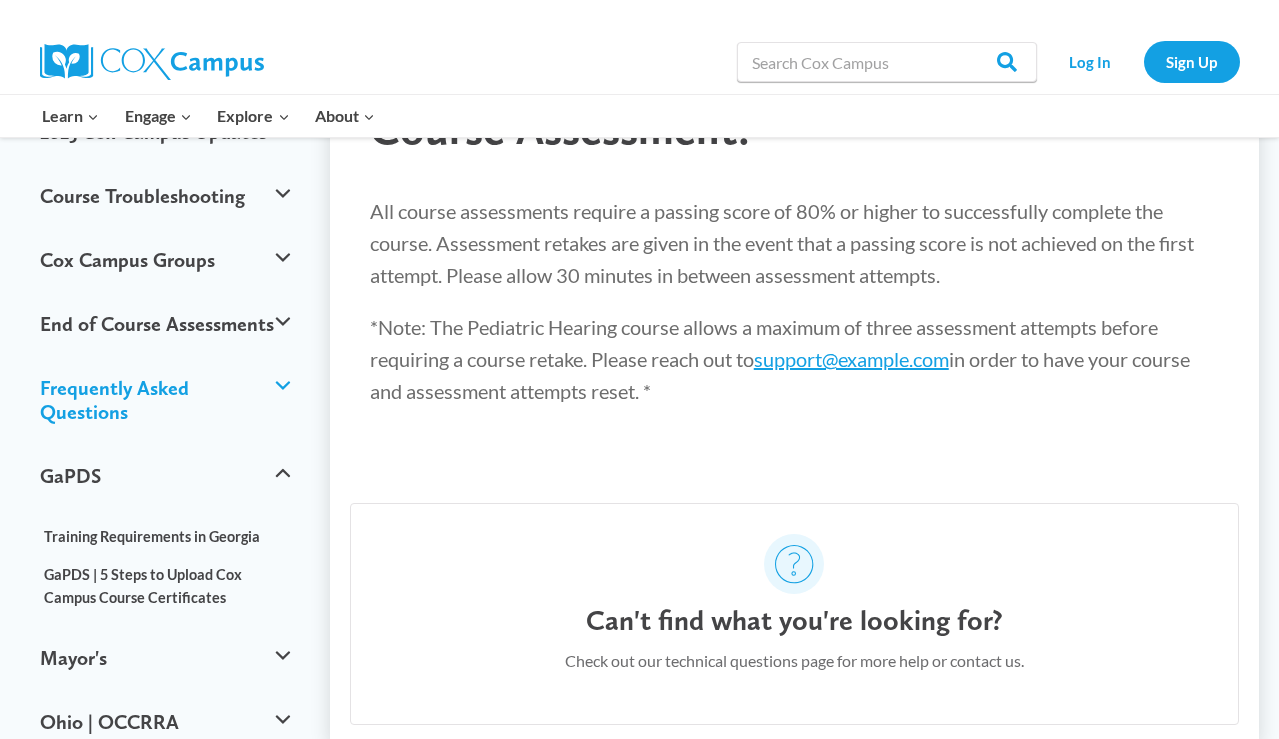 click on "Frequently Asked Questions" at bounding box center (165, 400) 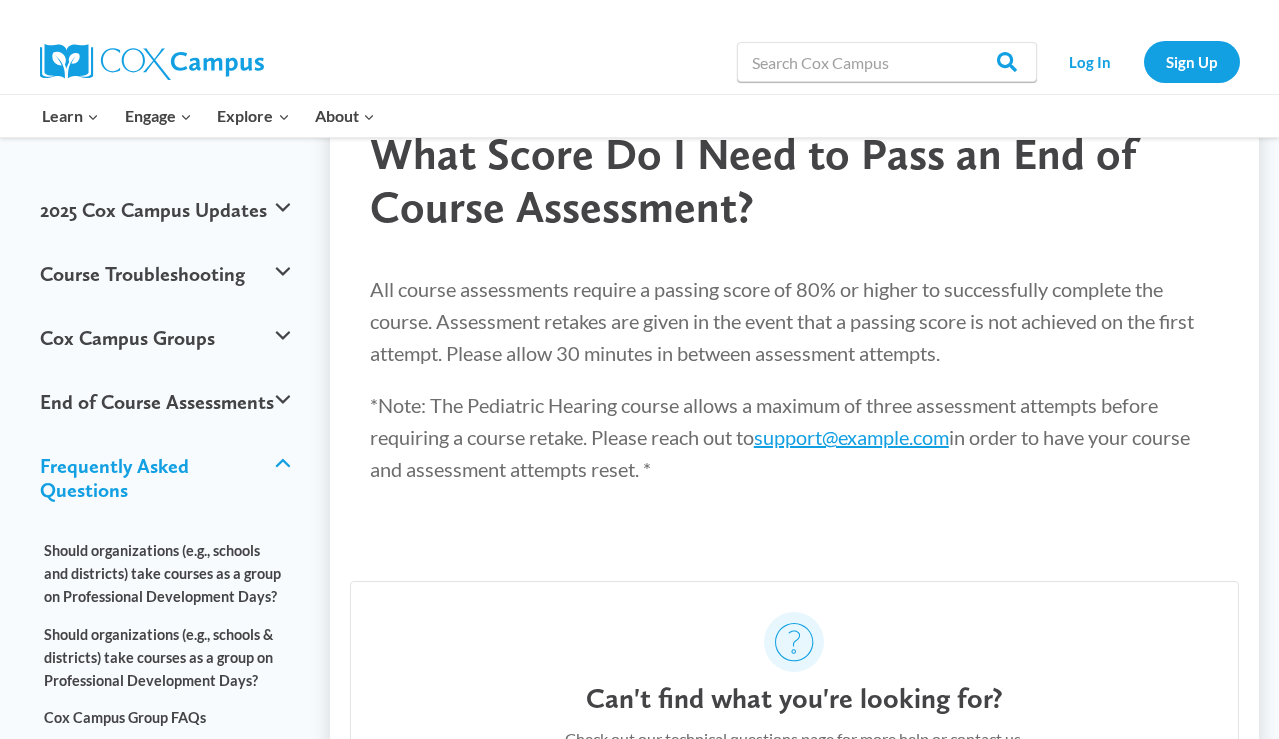 scroll, scrollTop: 0, scrollLeft: 0, axis: both 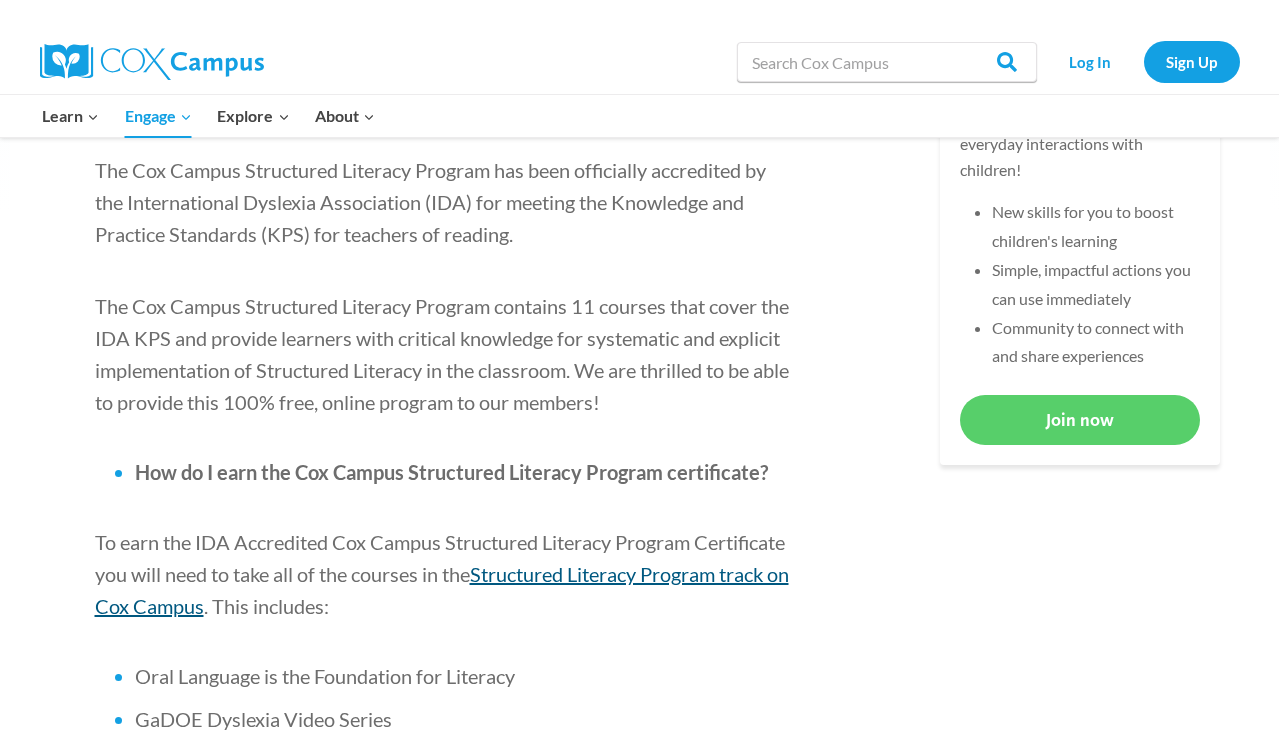 click on "Structured Literacy Program track on Cox Campus" at bounding box center (442, 590) 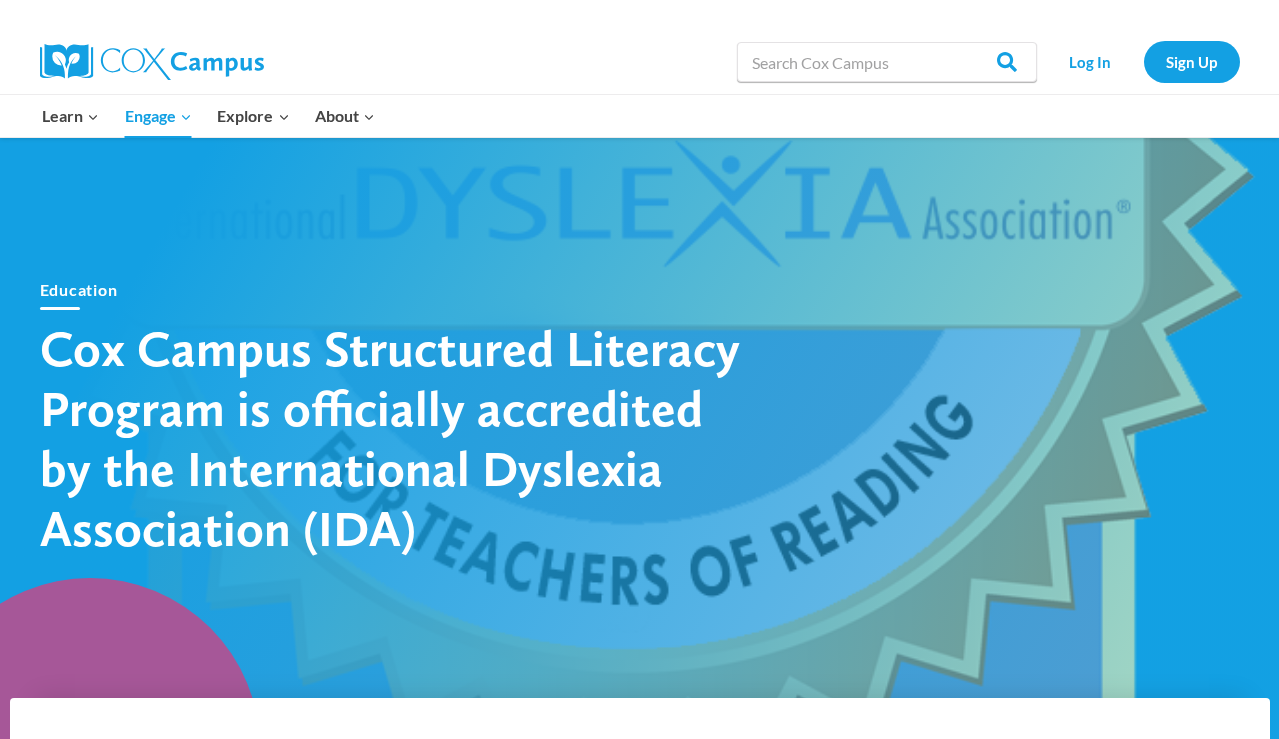 scroll, scrollTop: 0, scrollLeft: 0, axis: both 